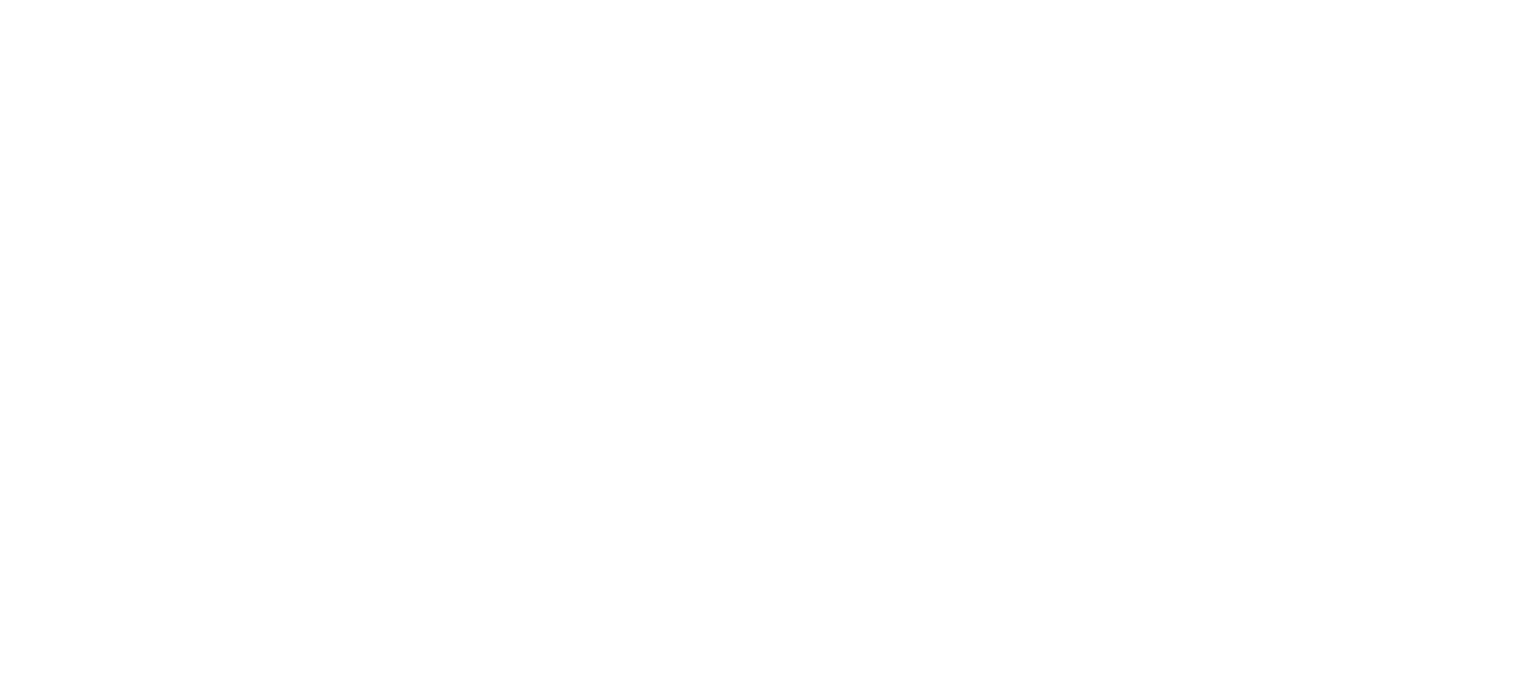 scroll, scrollTop: 0, scrollLeft: 0, axis: both 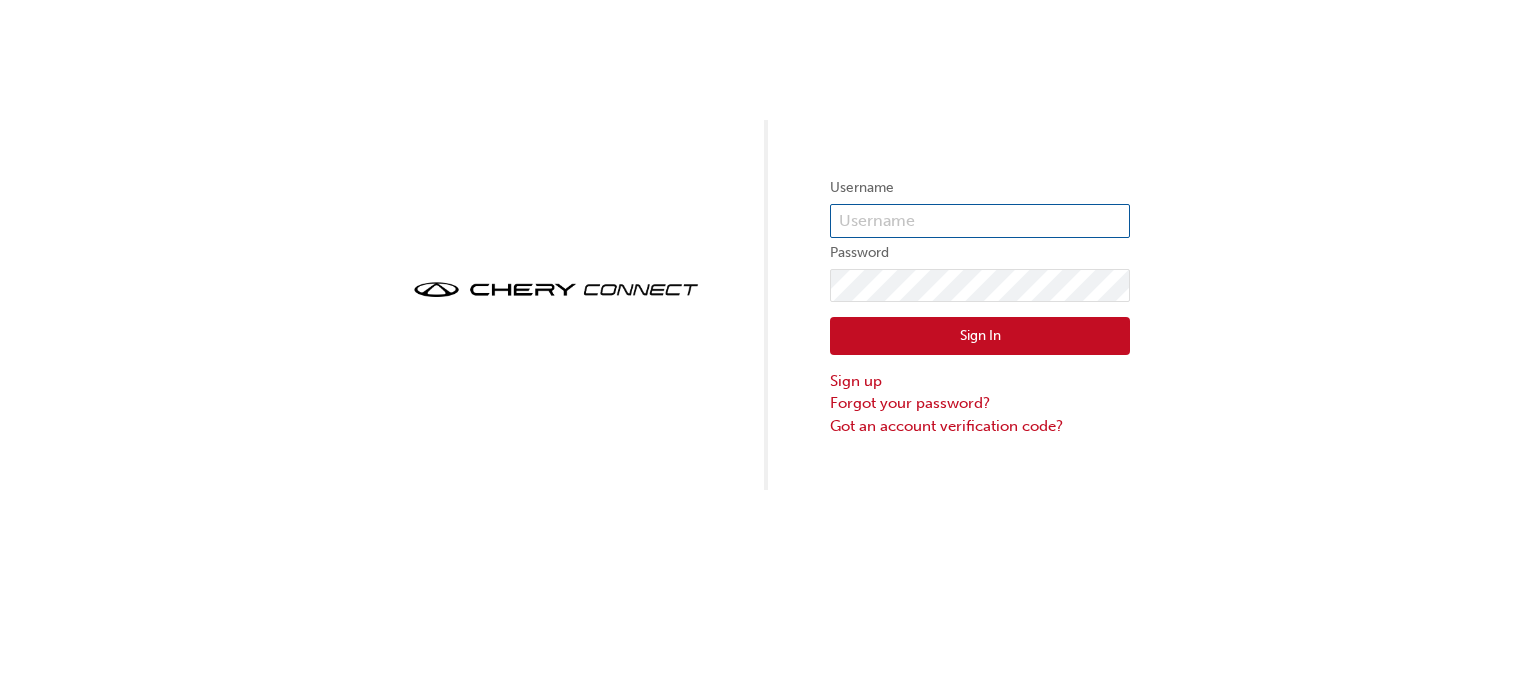 type on "CHAU1041" 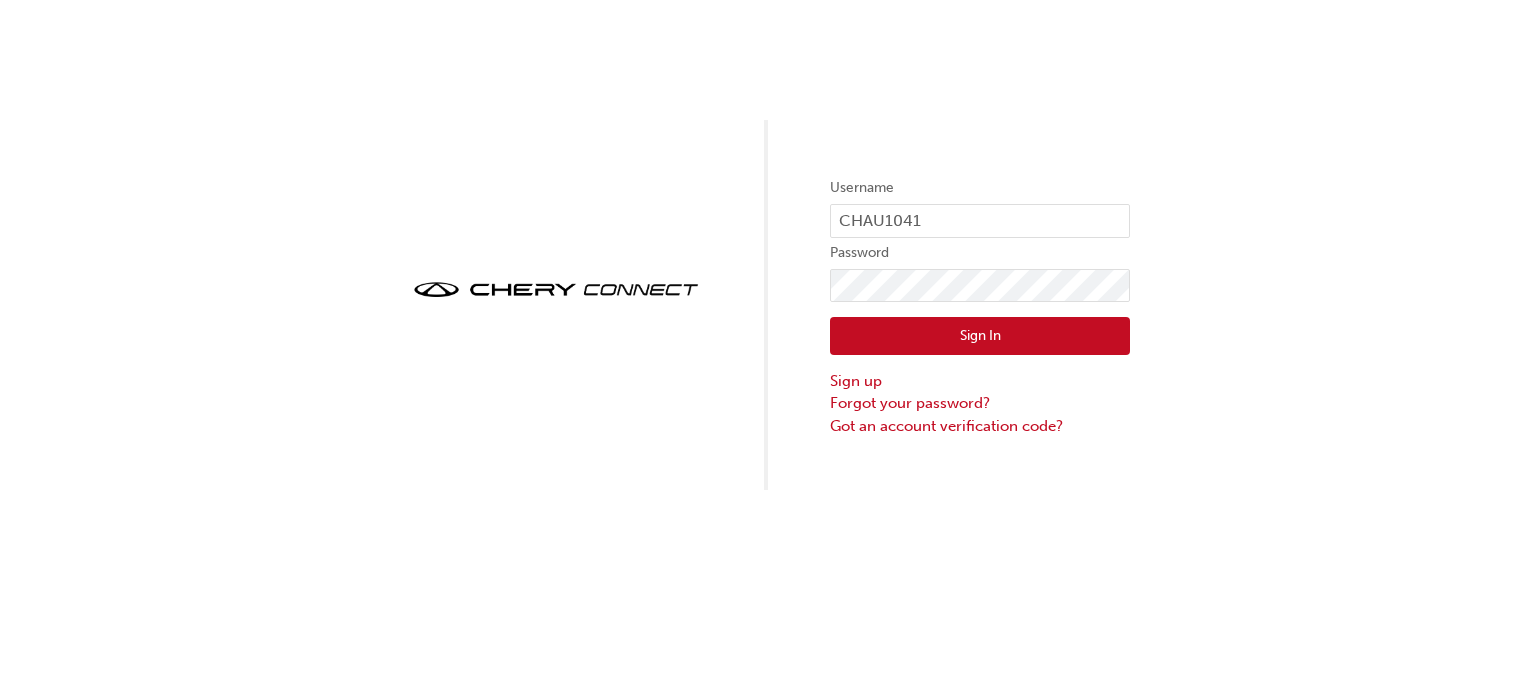 click on "Sign In" at bounding box center [980, 336] 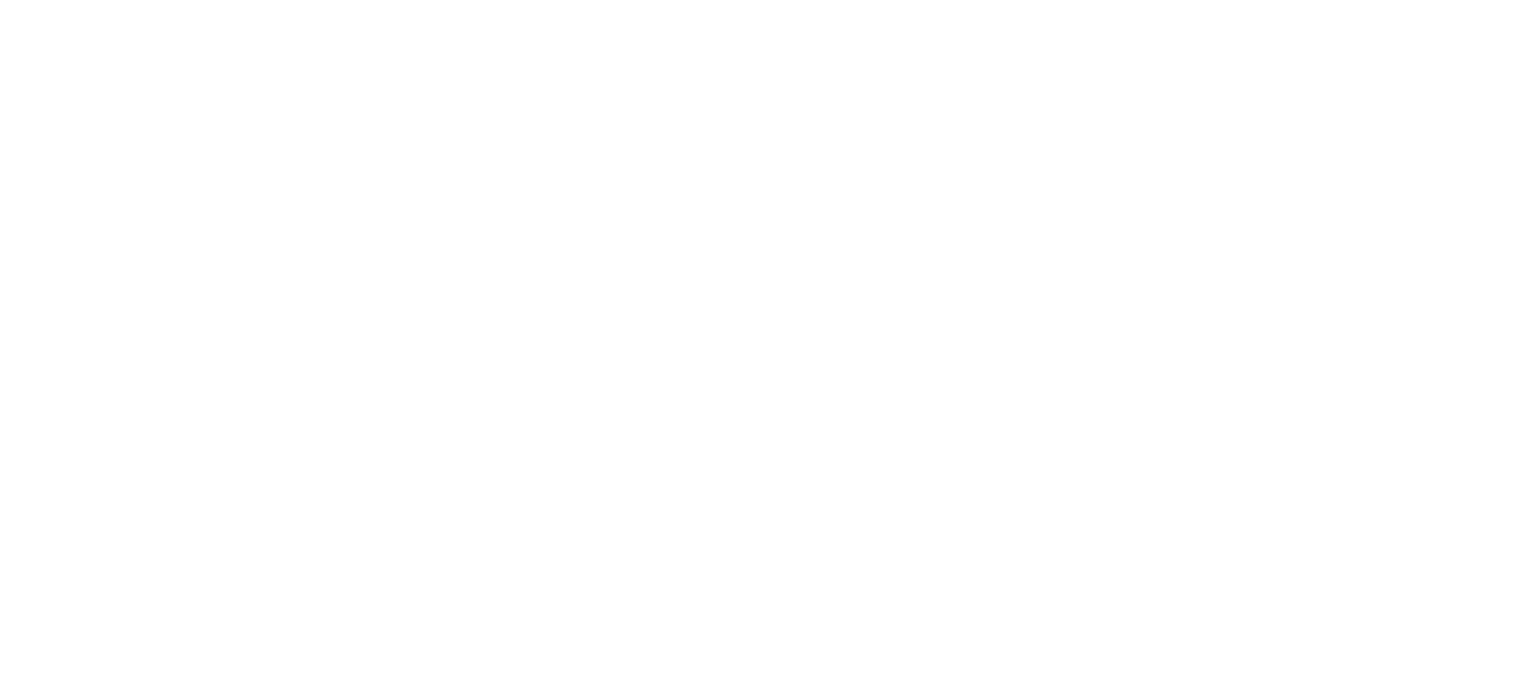 scroll, scrollTop: 0, scrollLeft: 0, axis: both 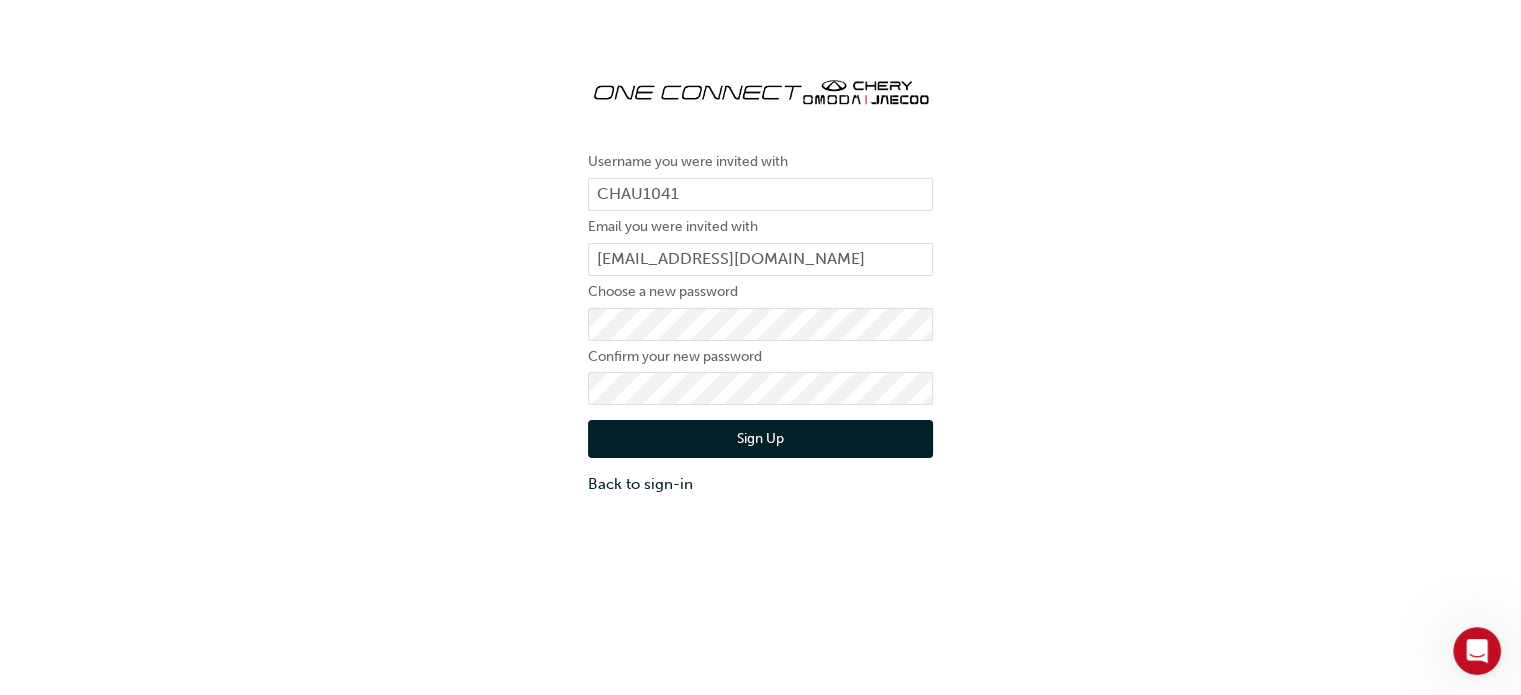 click on "Sign Up" at bounding box center [760, 439] 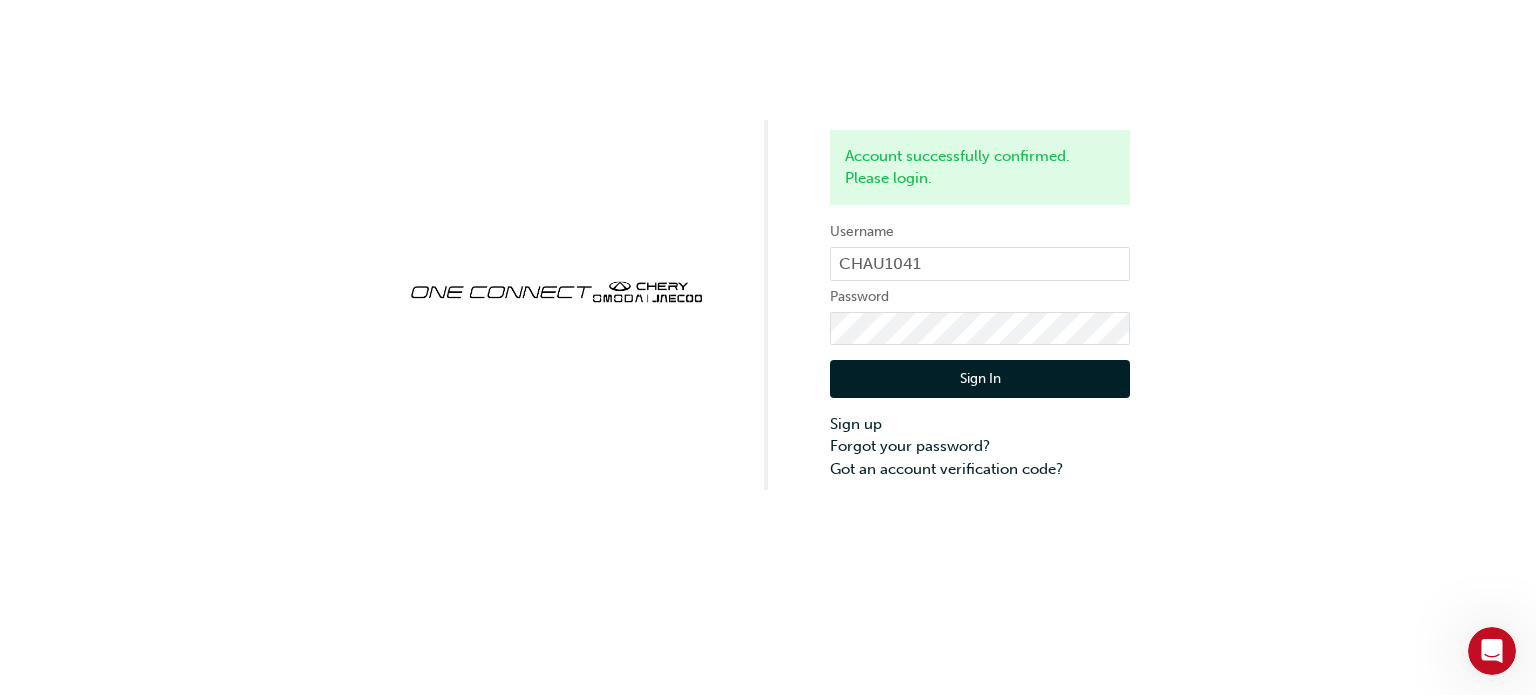 click on "Sign In" at bounding box center (980, 379) 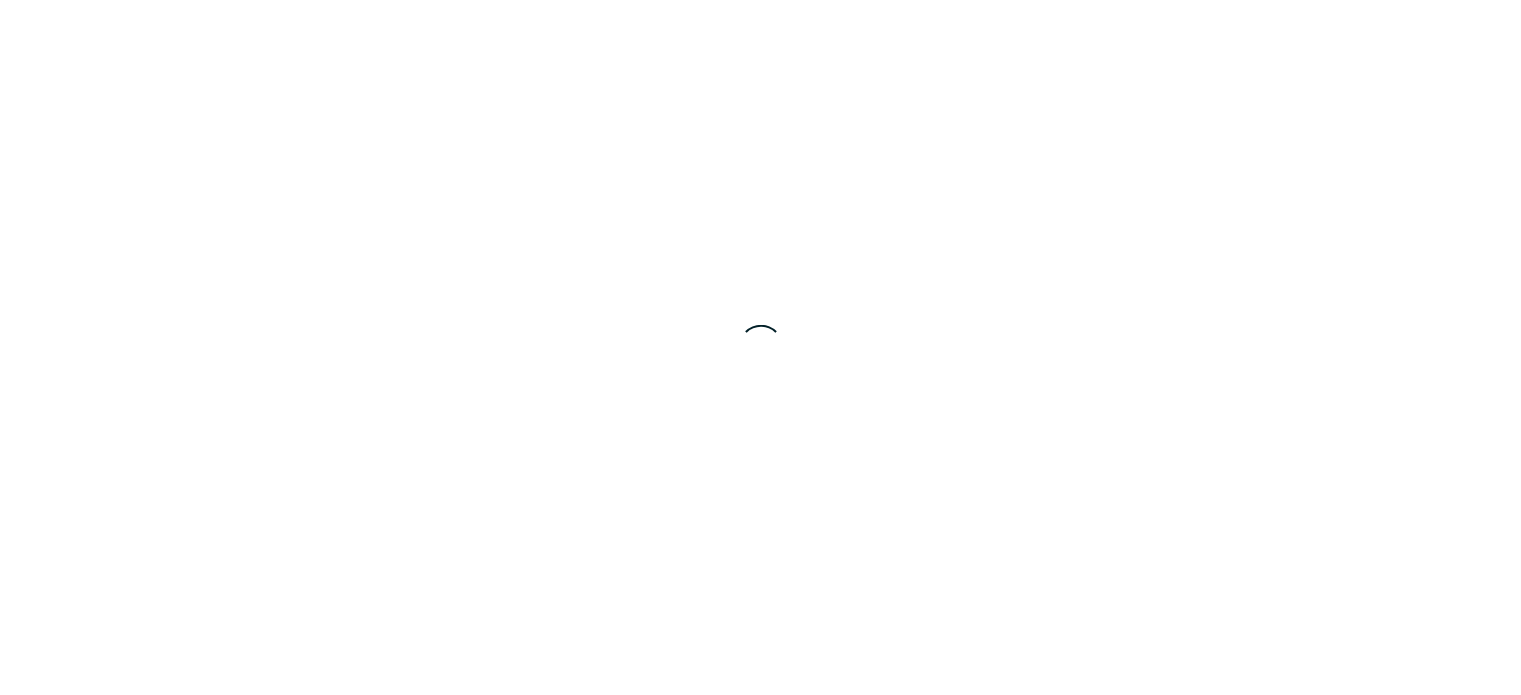 scroll, scrollTop: 0, scrollLeft: 0, axis: both 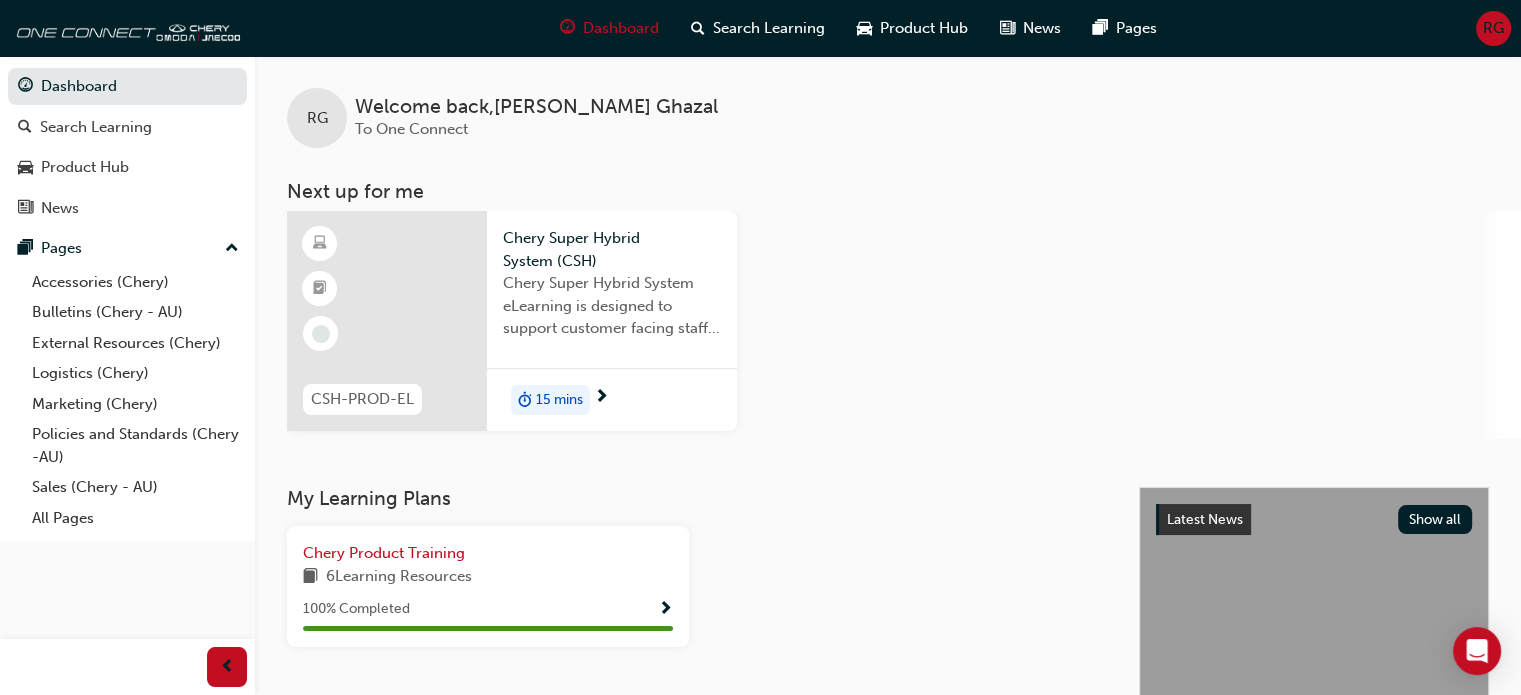 click on "15 mins" at bounding box center [612, 399] 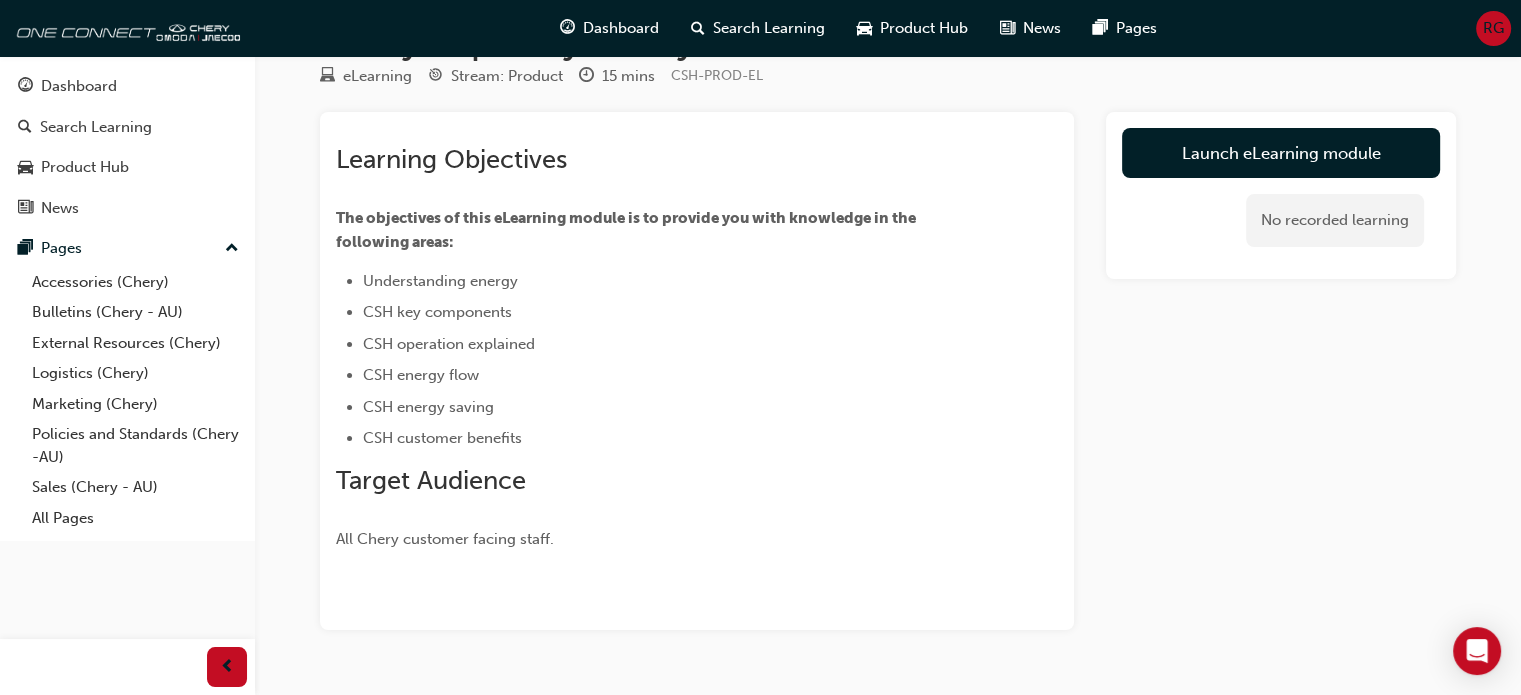 scroll, scrollTop: 117, scrollLeft: 0, axis: vertical 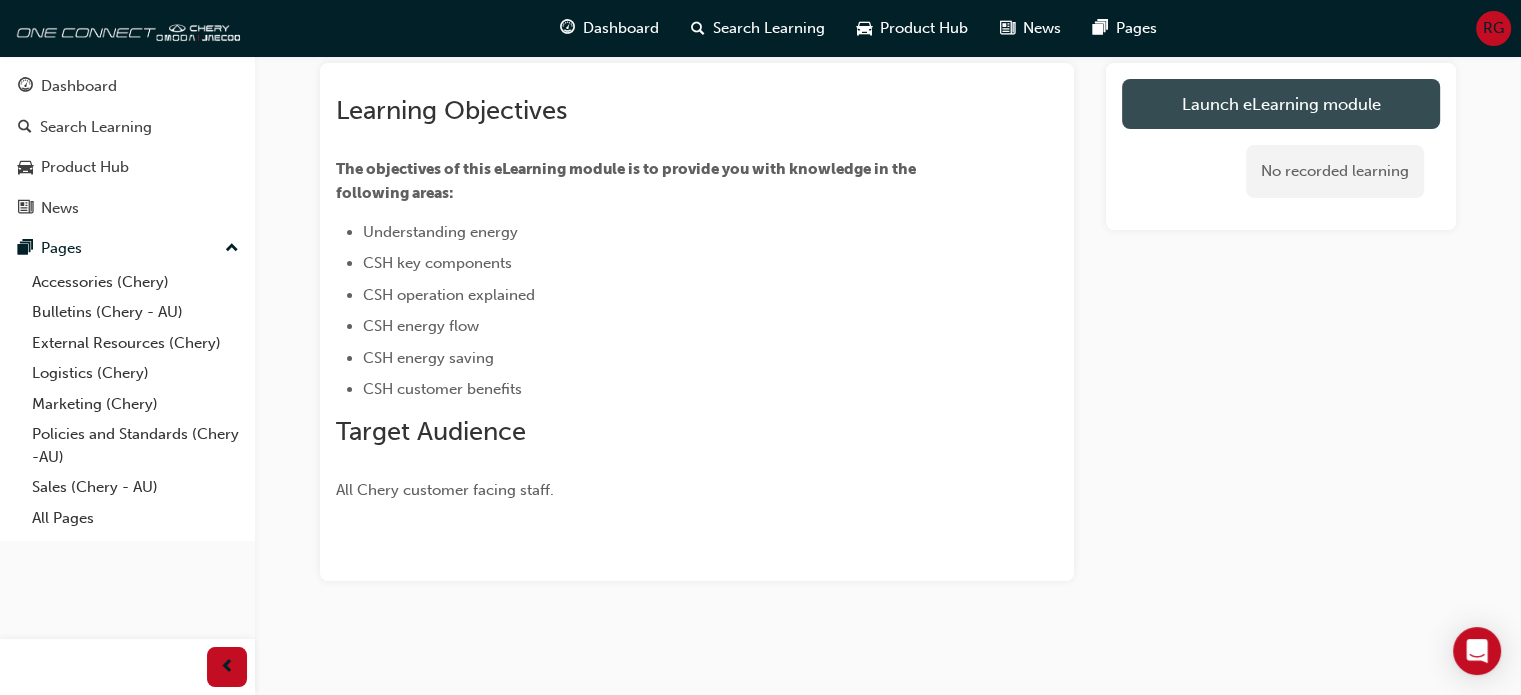 click on "Launch eLearning module" at bounding box center (1281, 104) 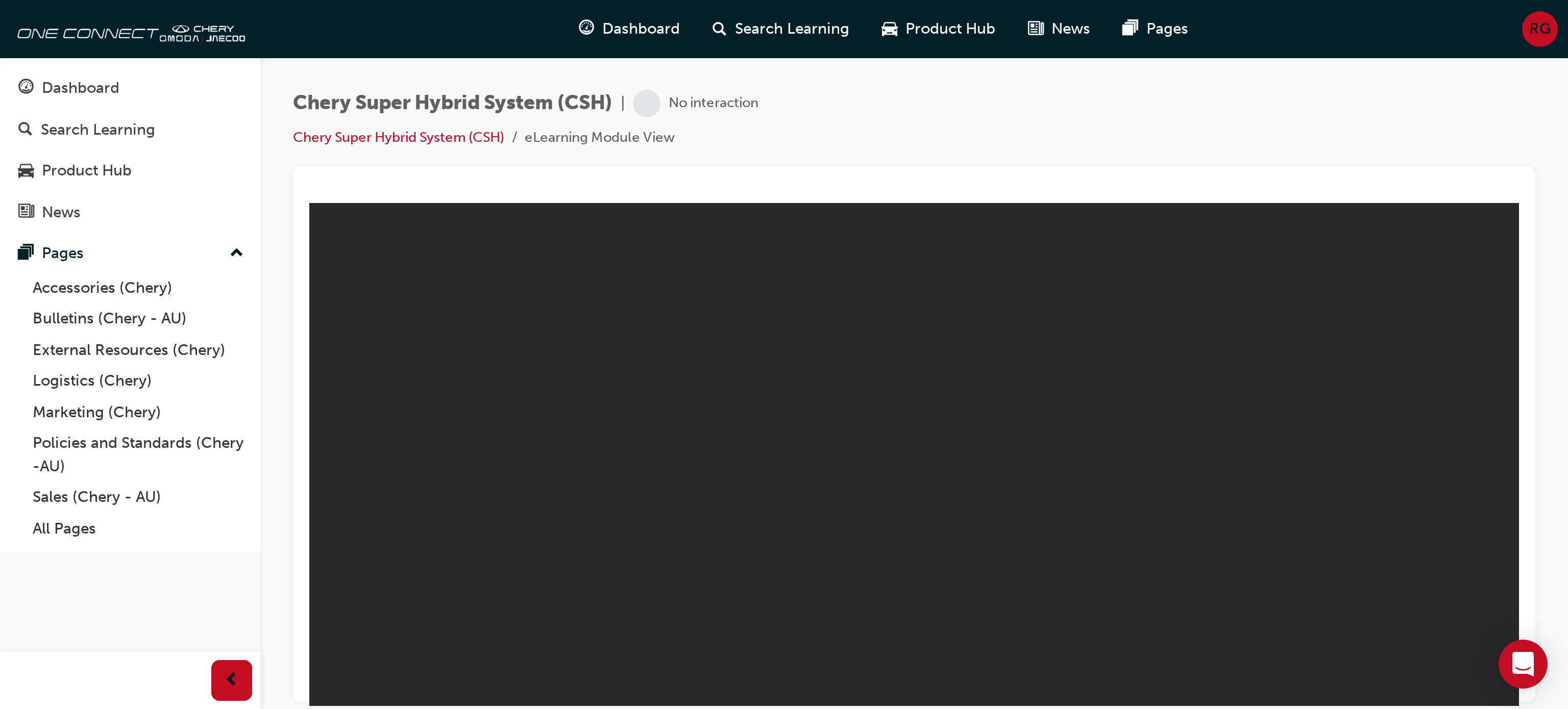 scroll, scrollTop: 0, scrollLeft: 0, axis: both 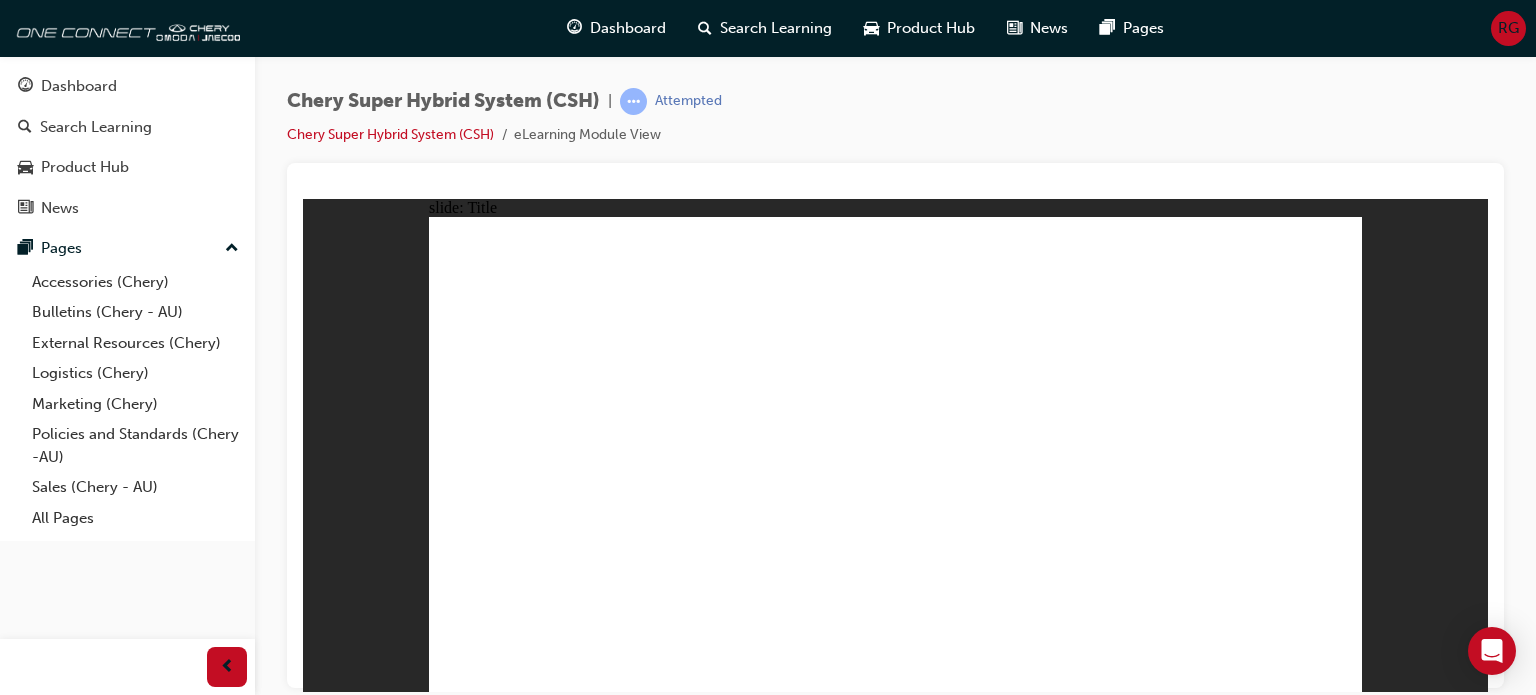 click 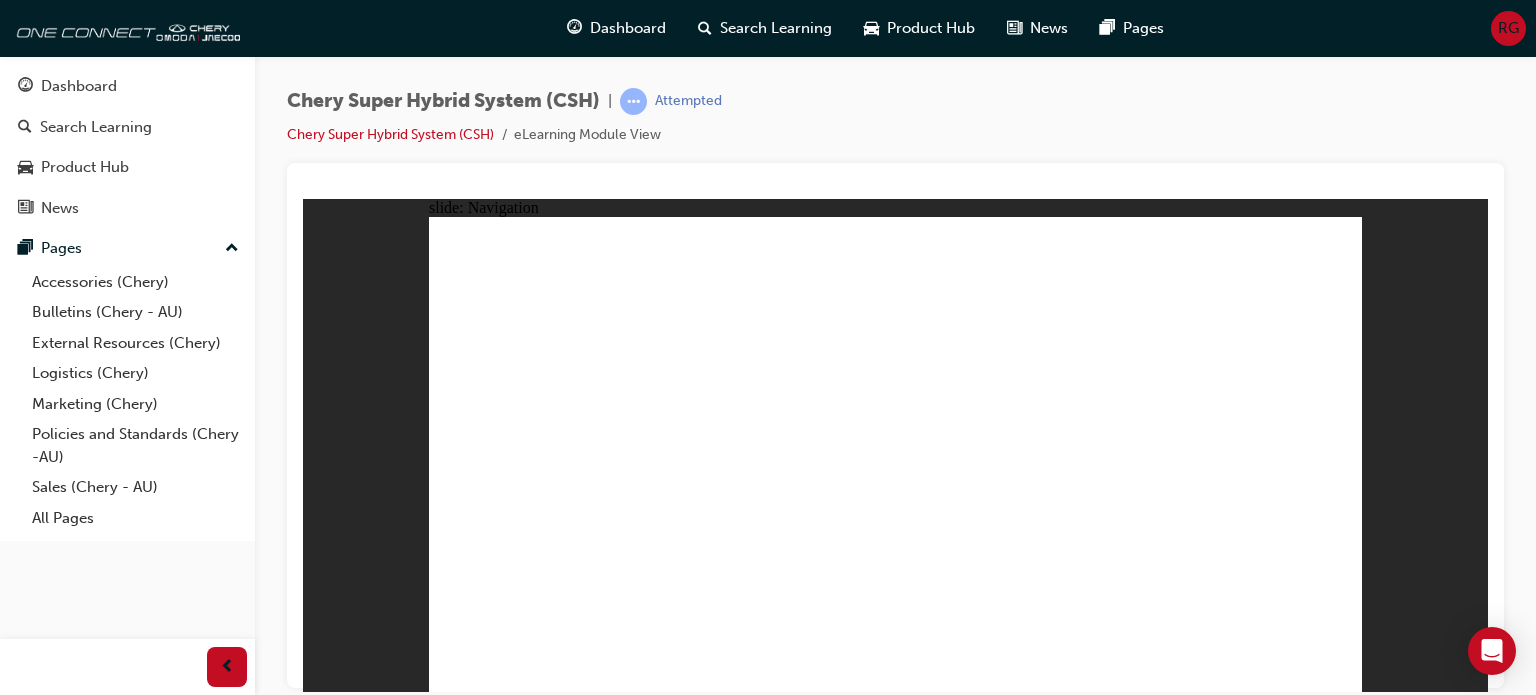 click on "Chery Super Hybrid System (CSH) | Attempted Chery Super Hybrid System (CSH) eLearning Module View" at bounding box center [895, 350] 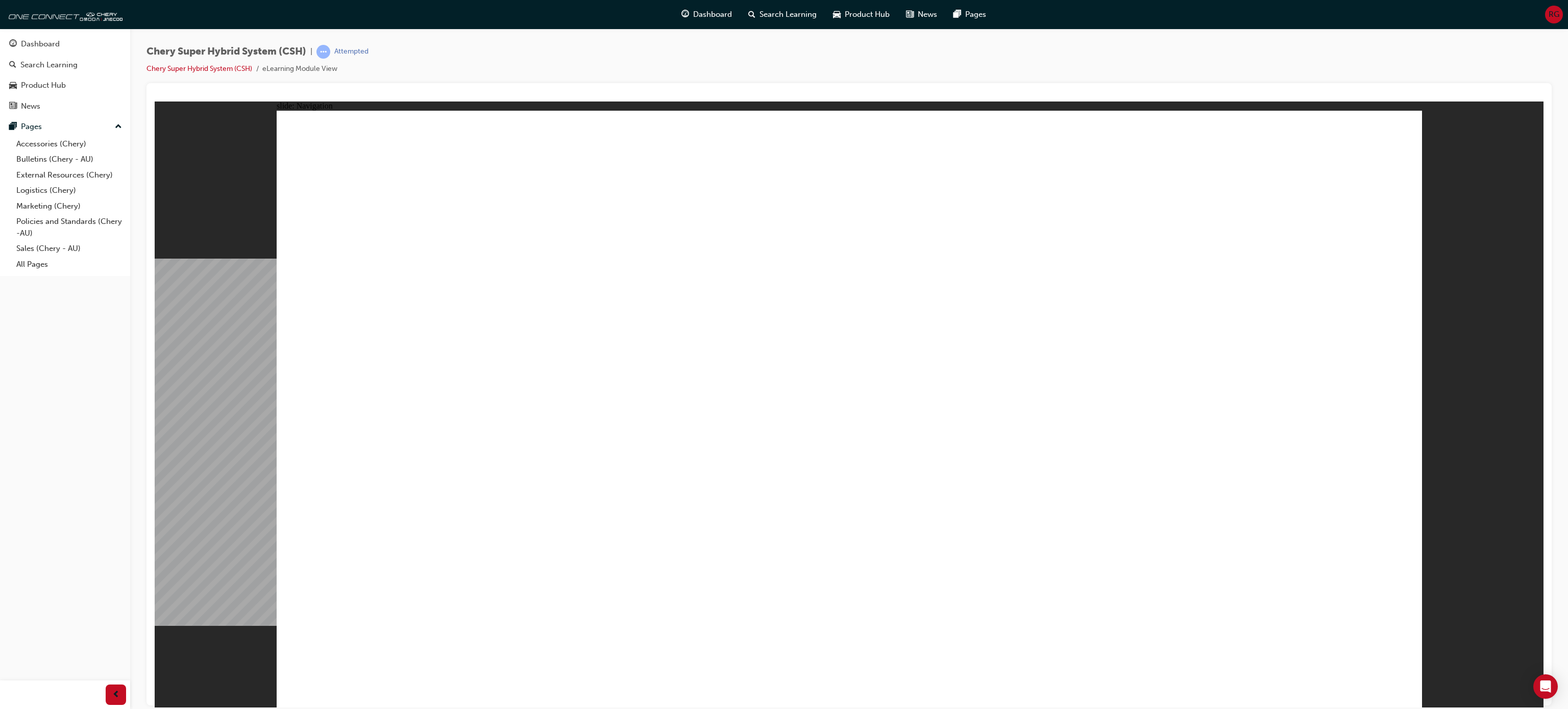 click 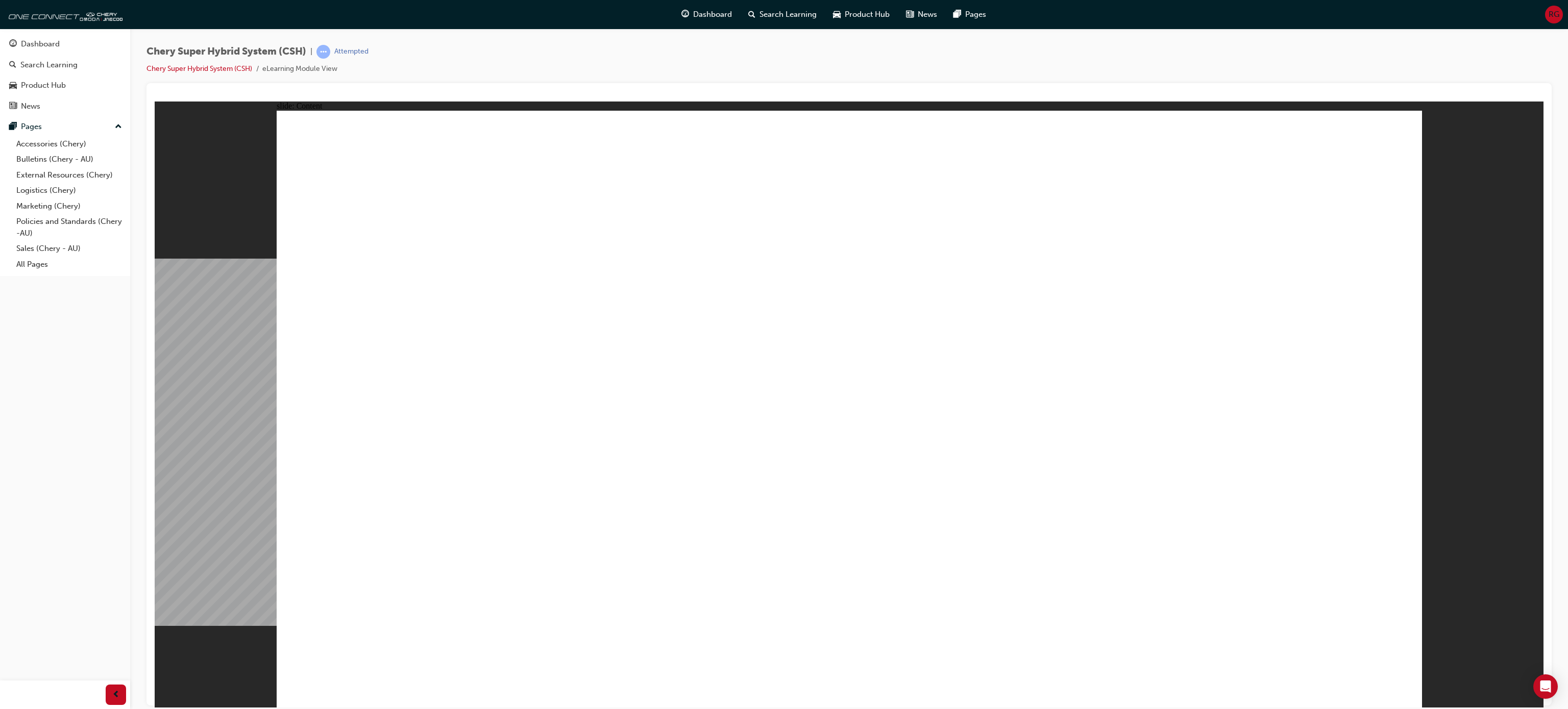 click 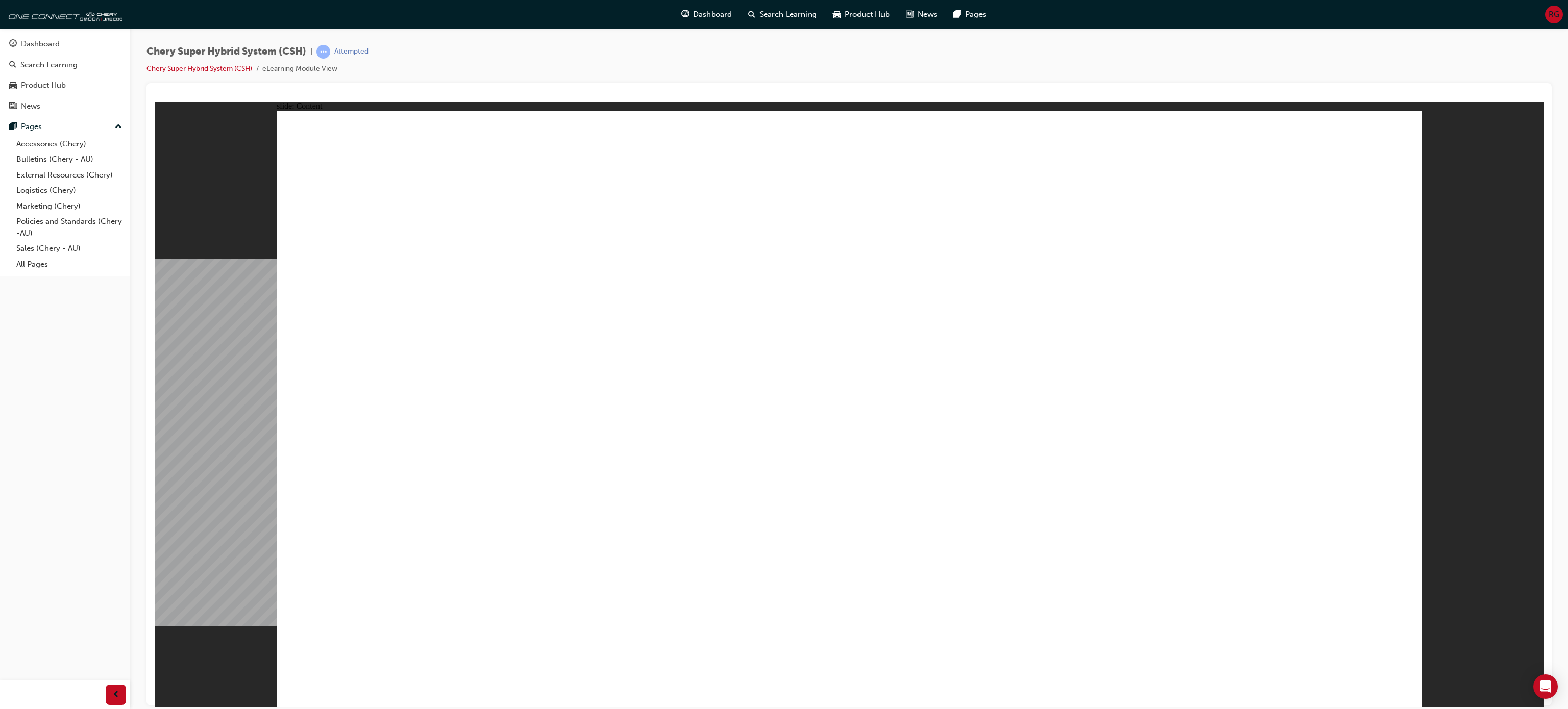 drag, startPoint x: 519, startPoint y: 597, endPoint x: 524, endPoint y: 597, distance: 5 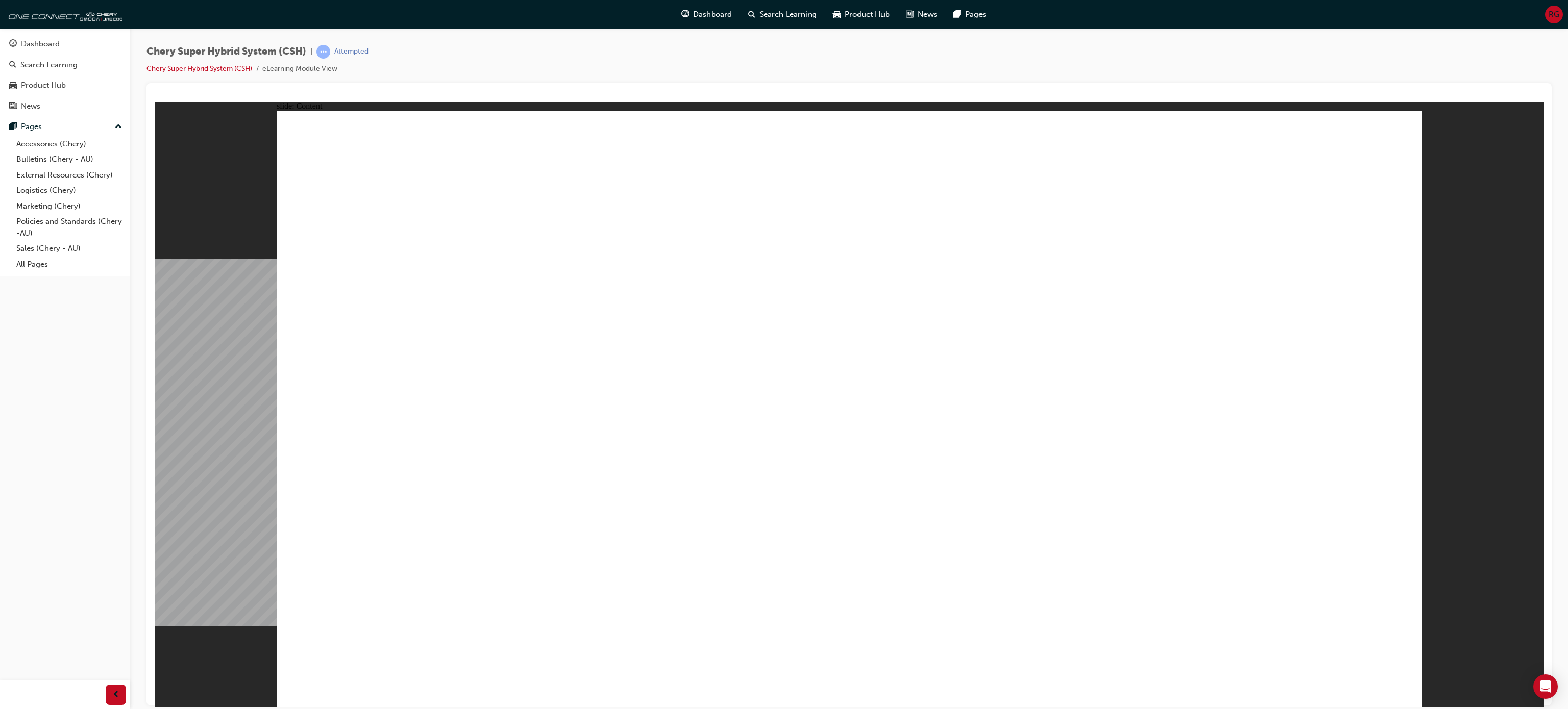 click 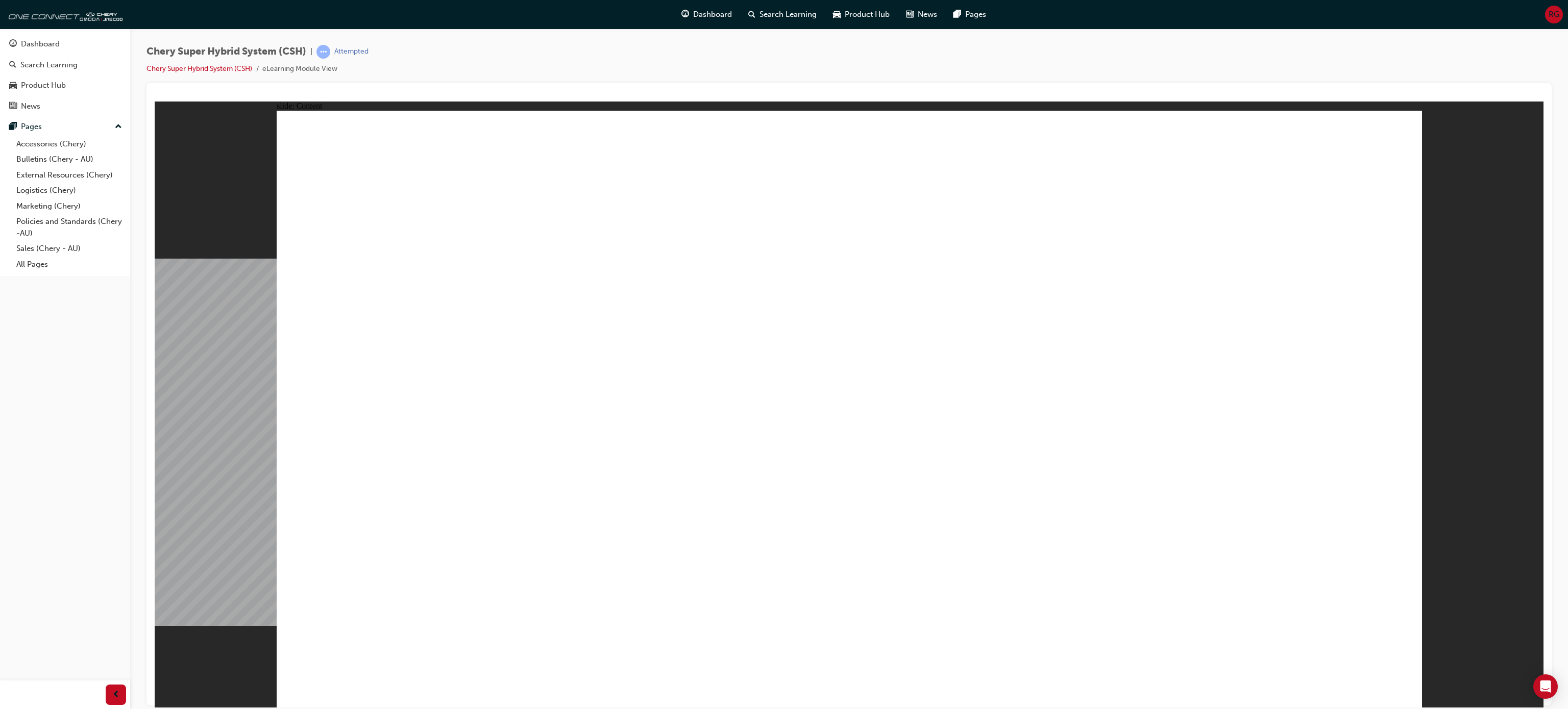 drag, startPoint x: 670, startPoint y: 396, endPoint x: 675, endPoint y: 414, distance: 18.68154 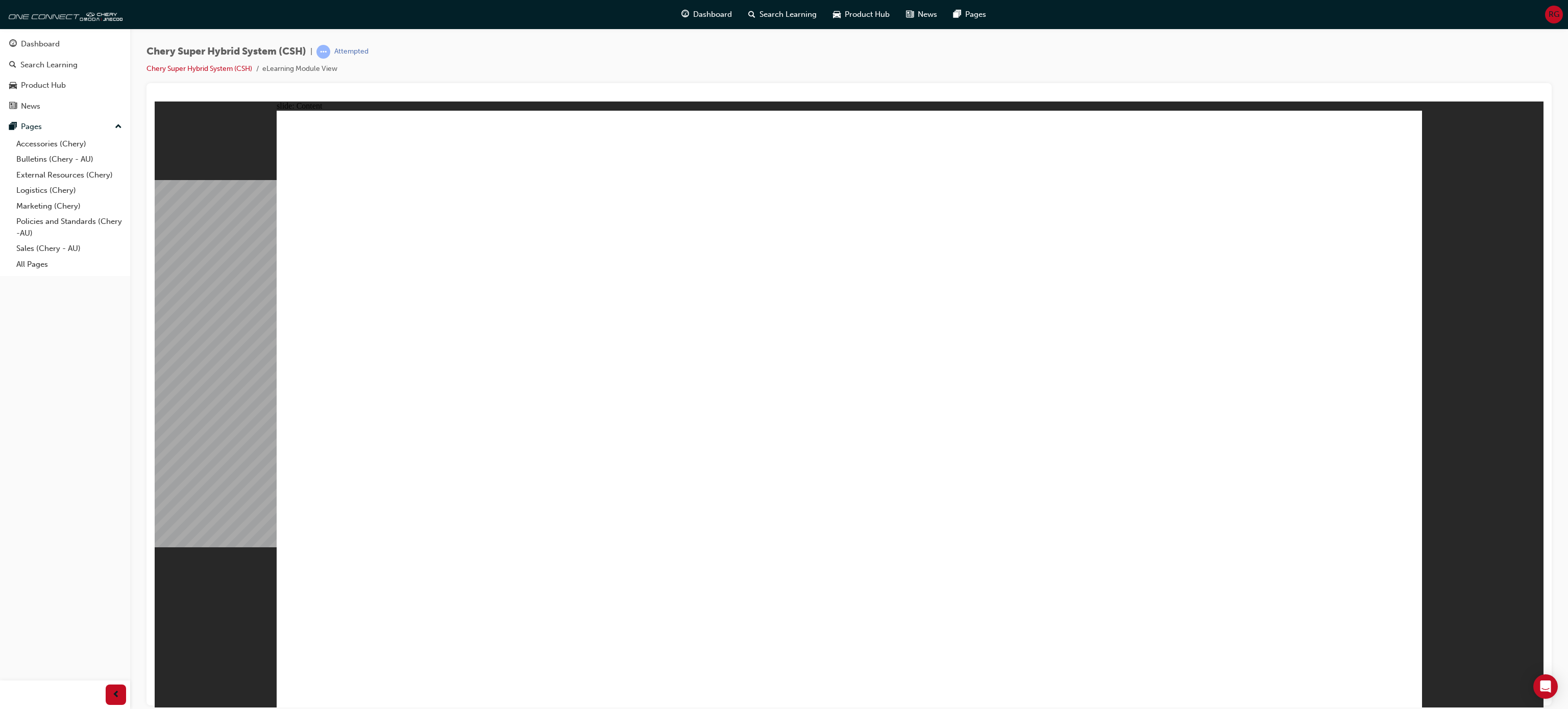 click 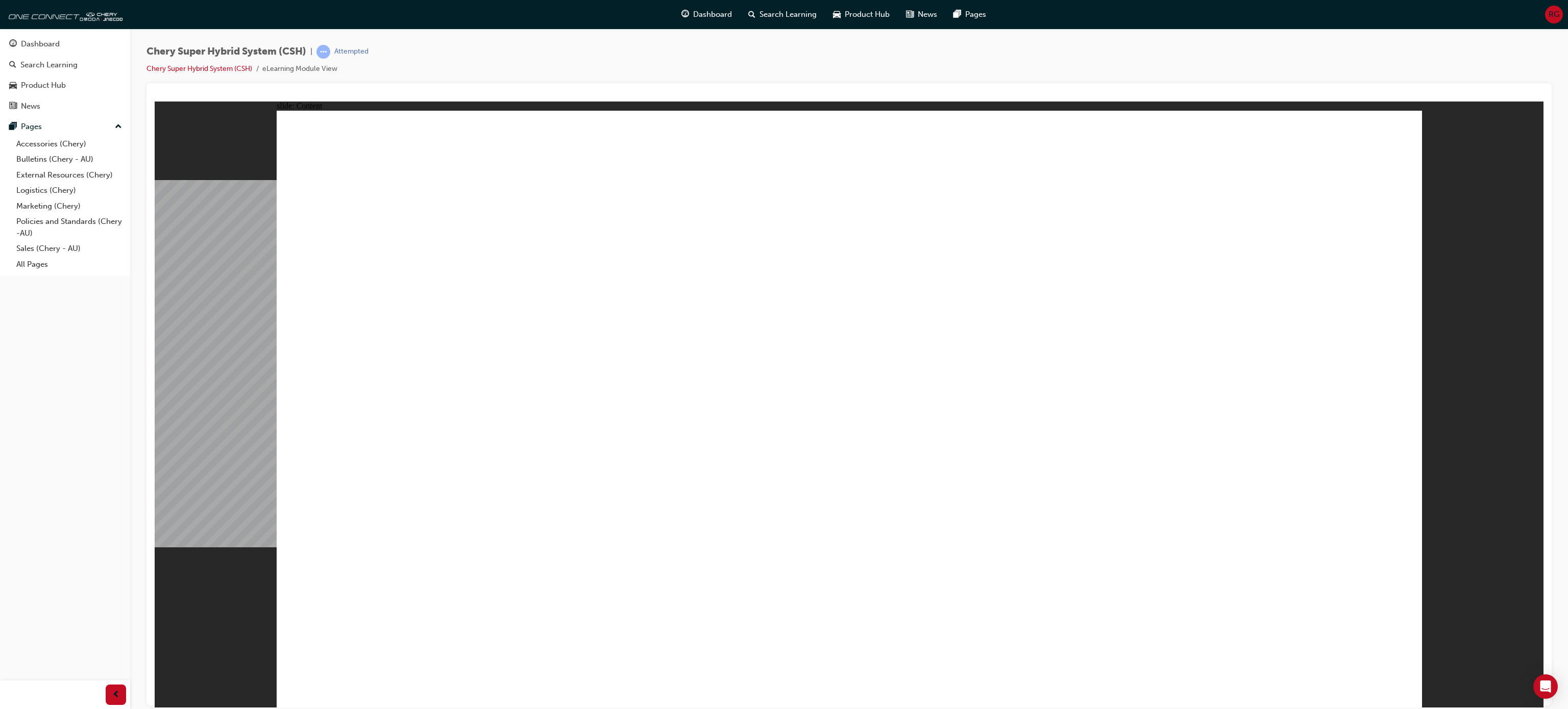 drag, startPoint x: 496, startPoint y: 539, endPoint x: 716, endPoint y: 539, distance: 220 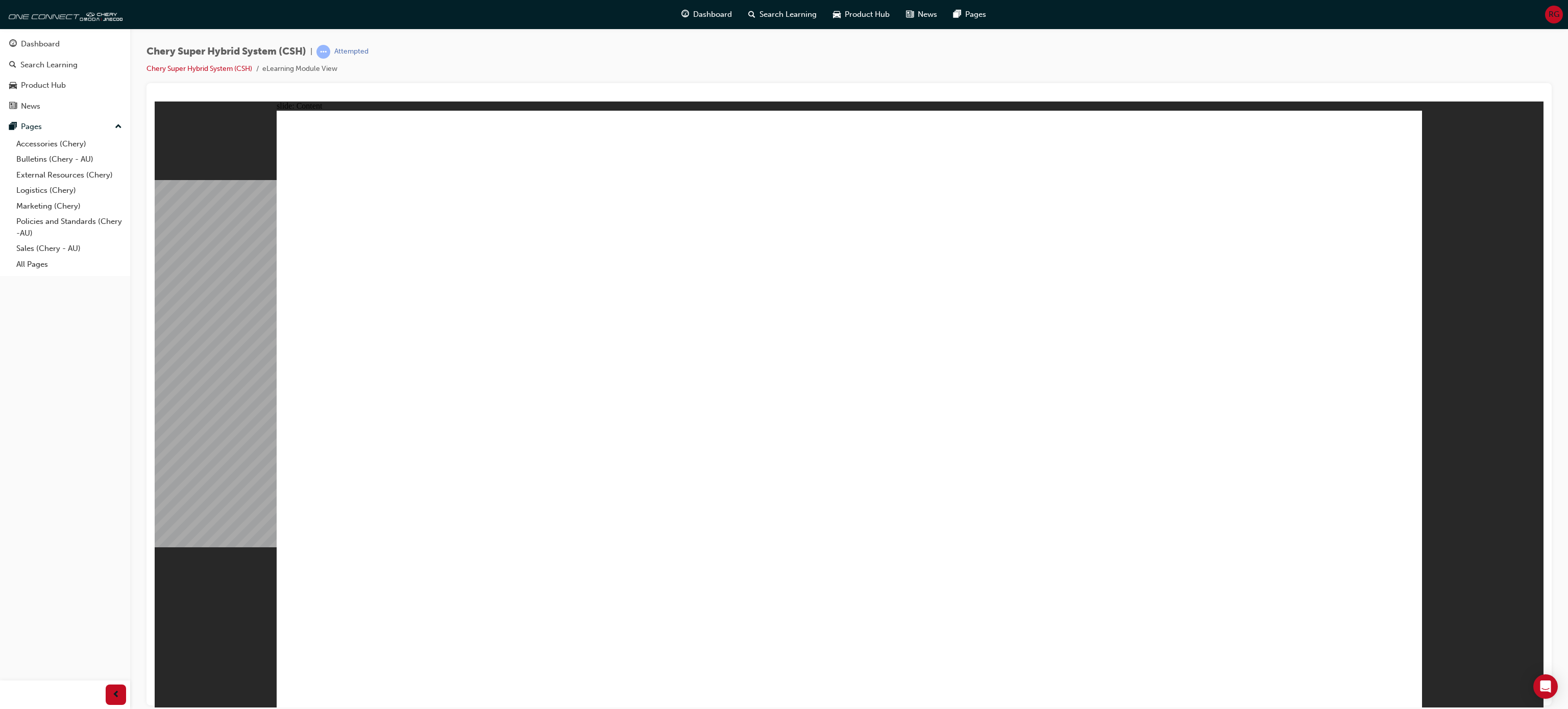click 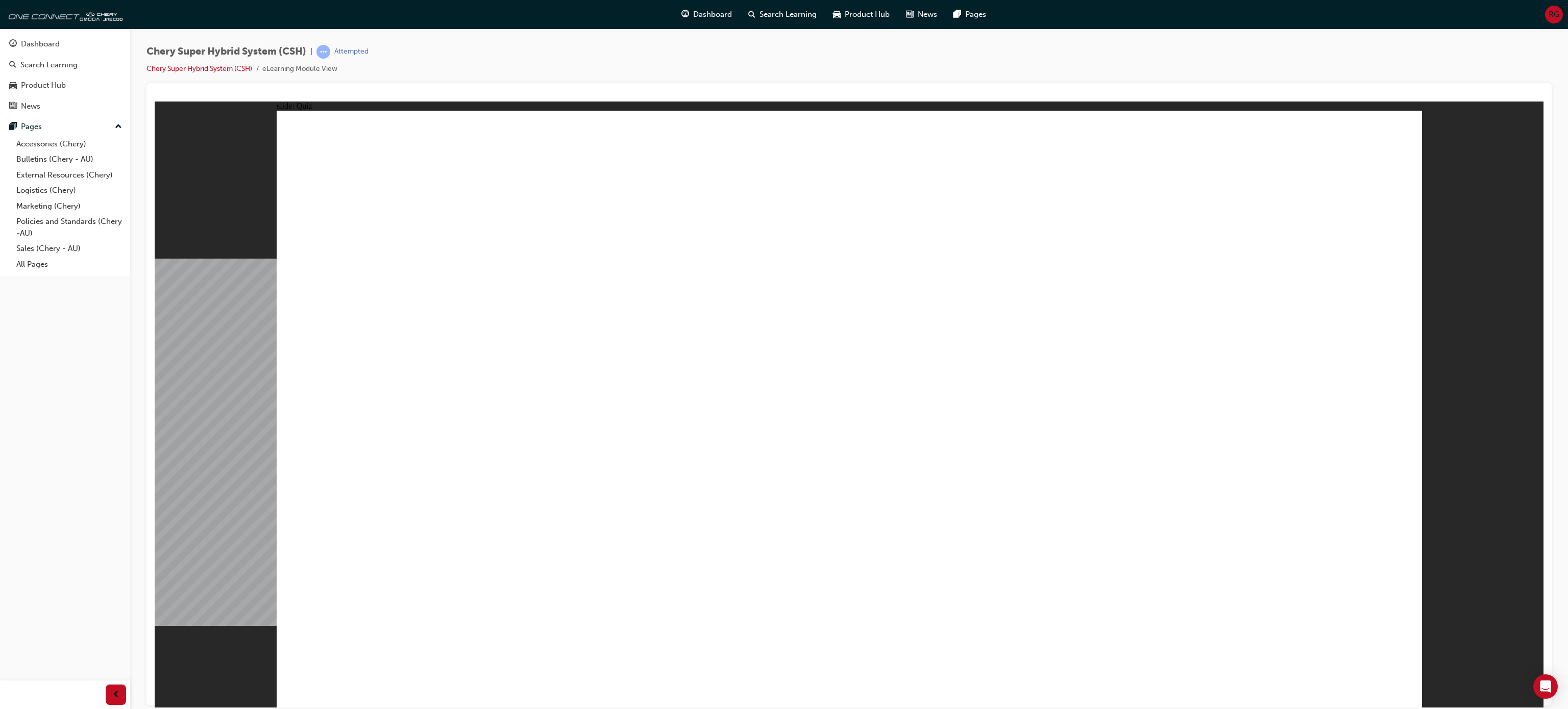 click 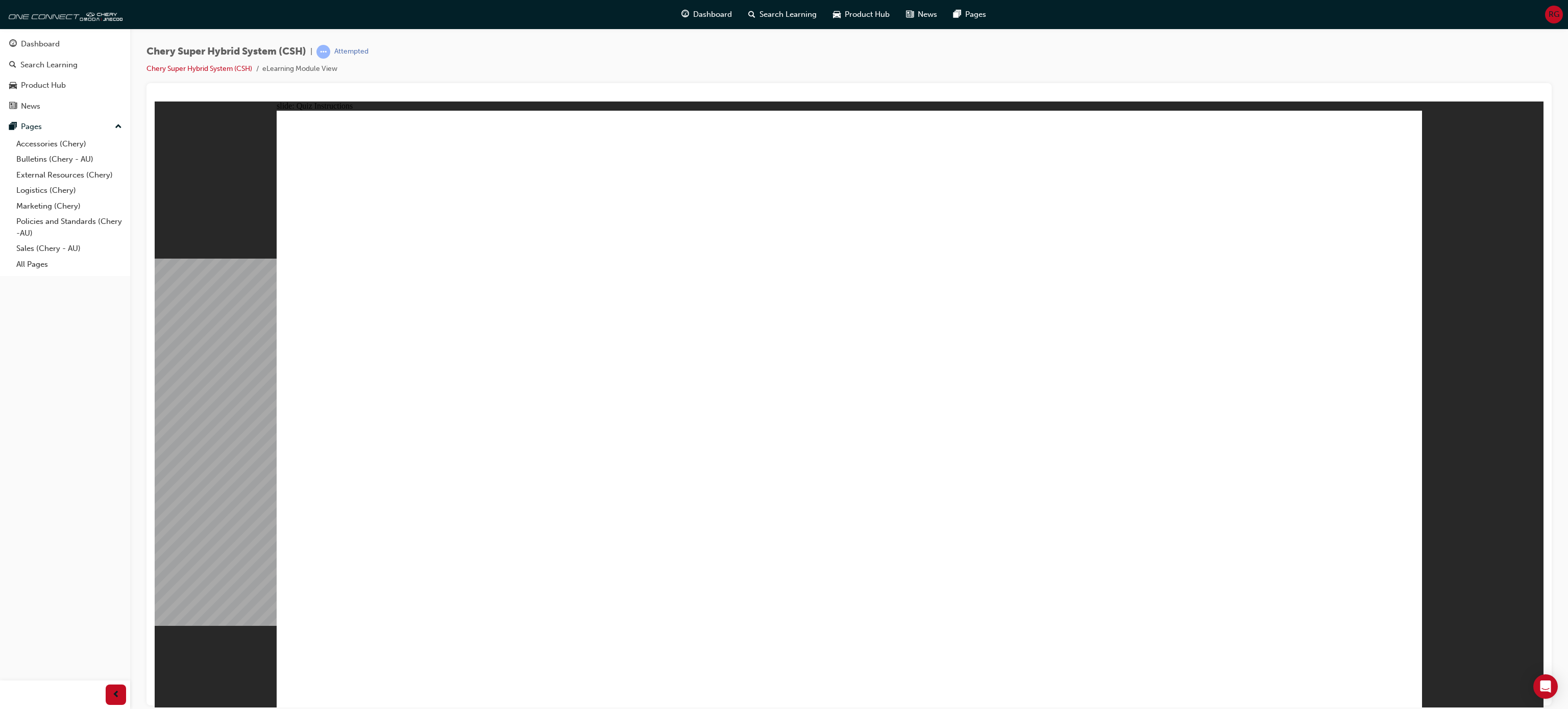 click 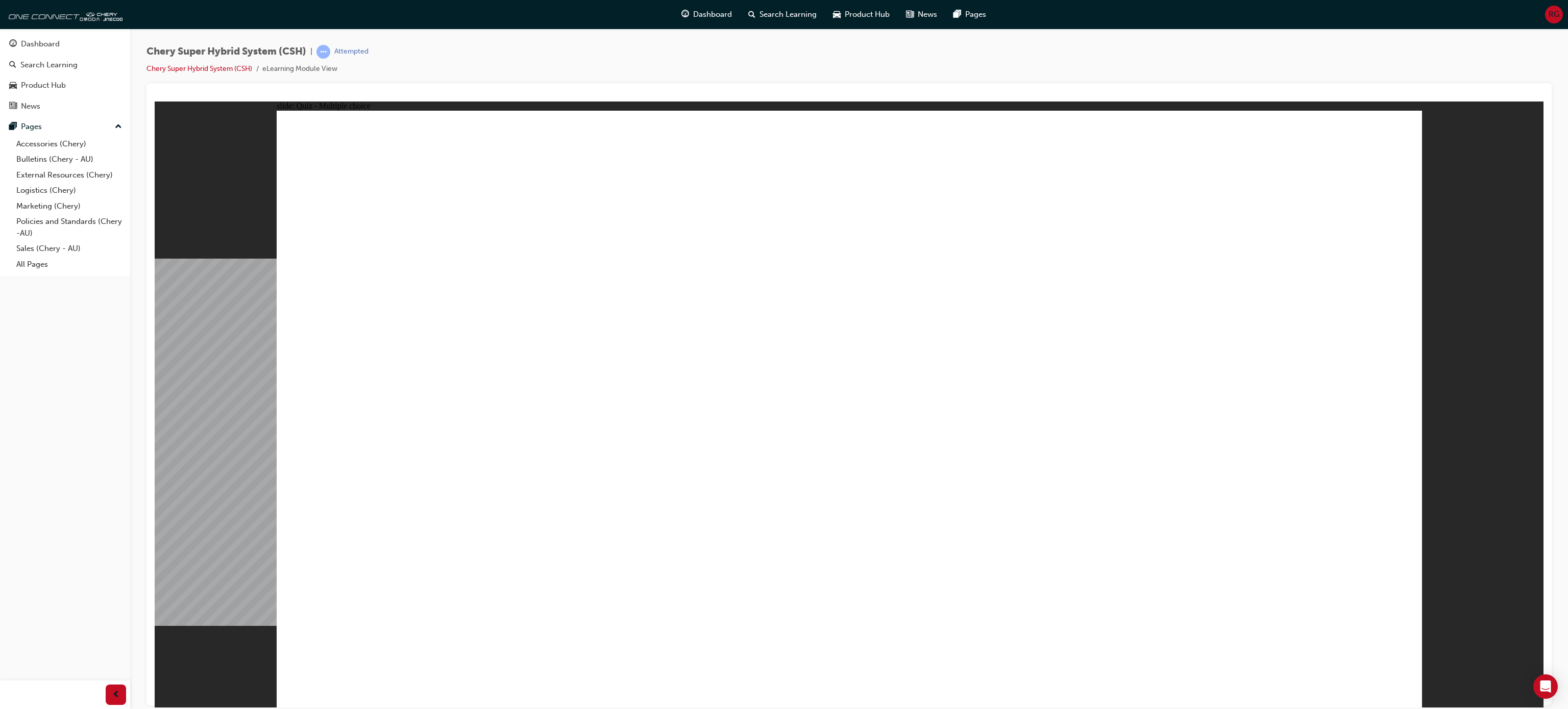 click 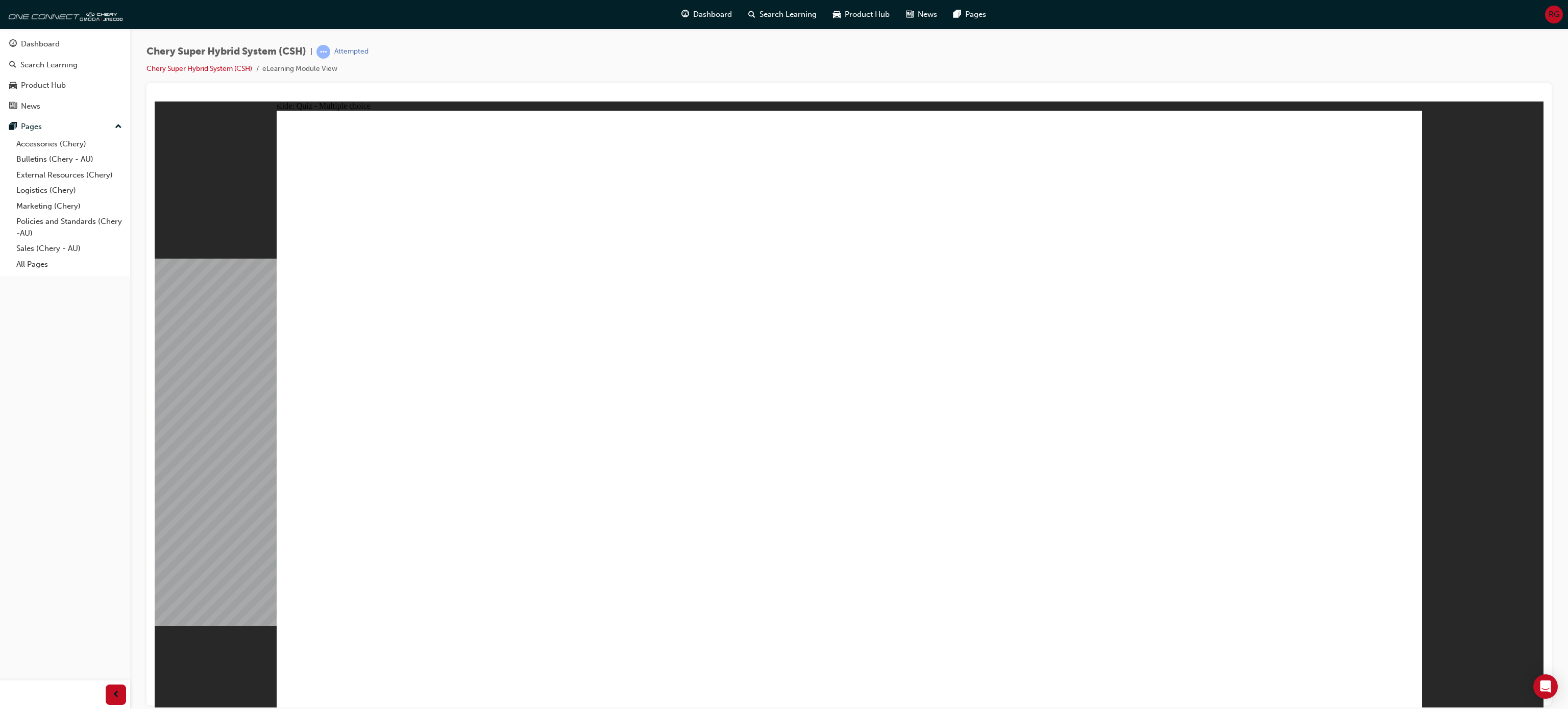 click 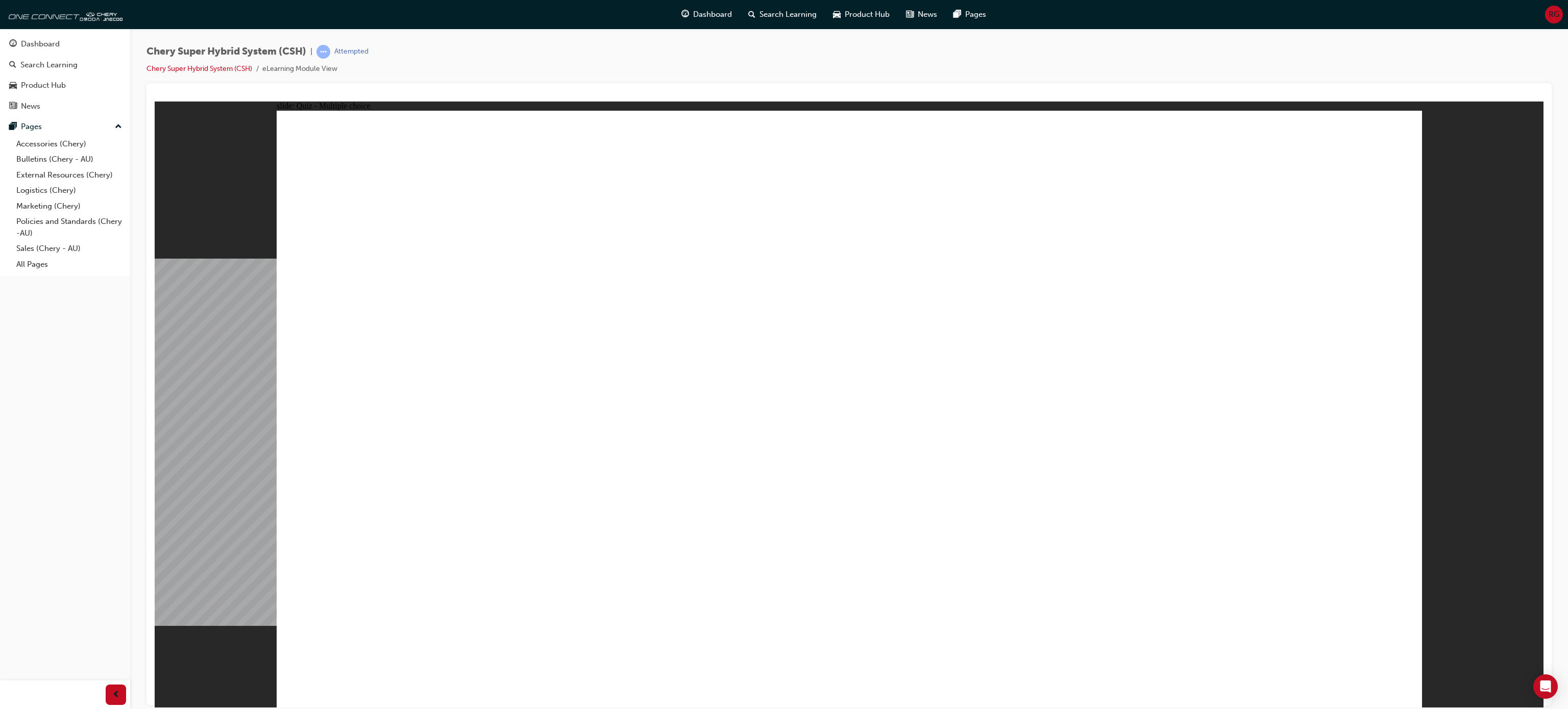 click 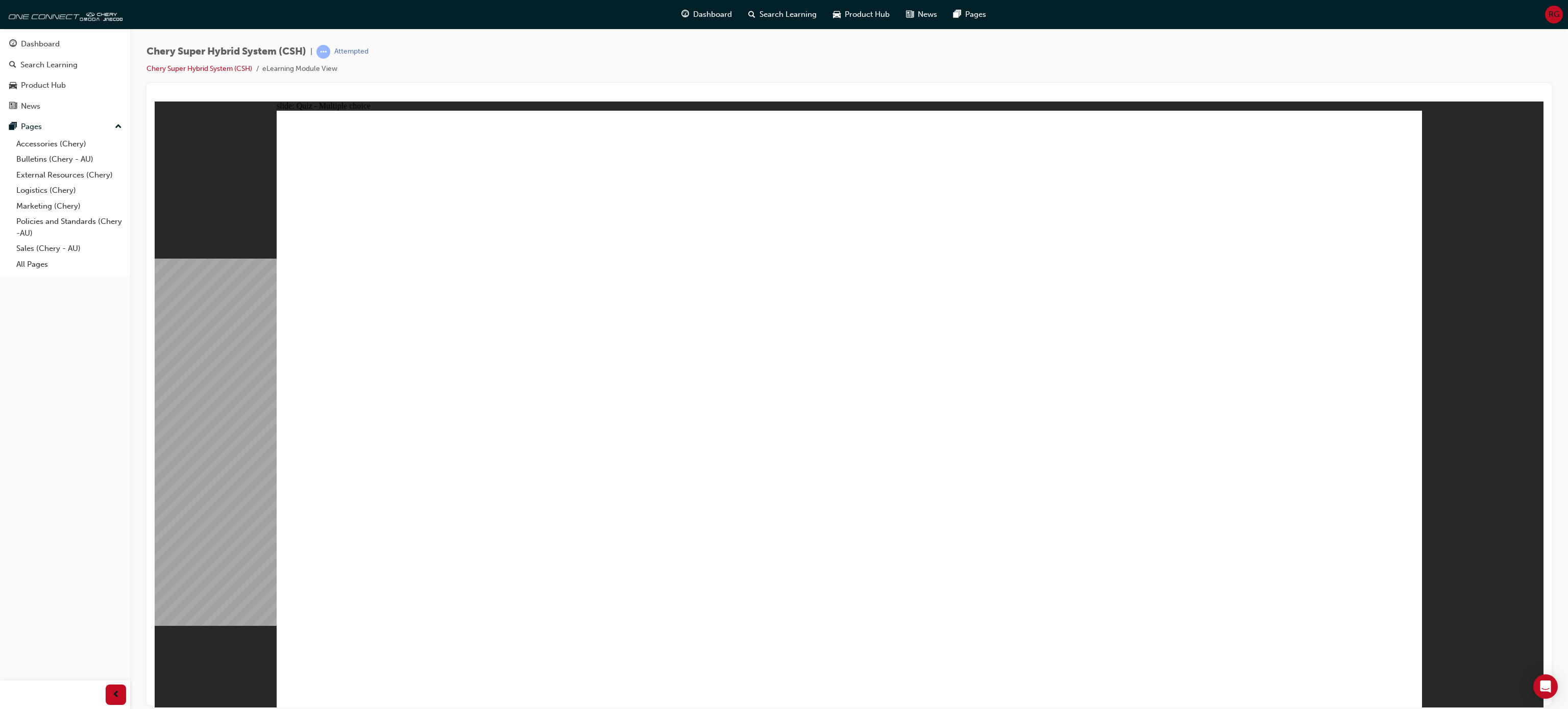 click 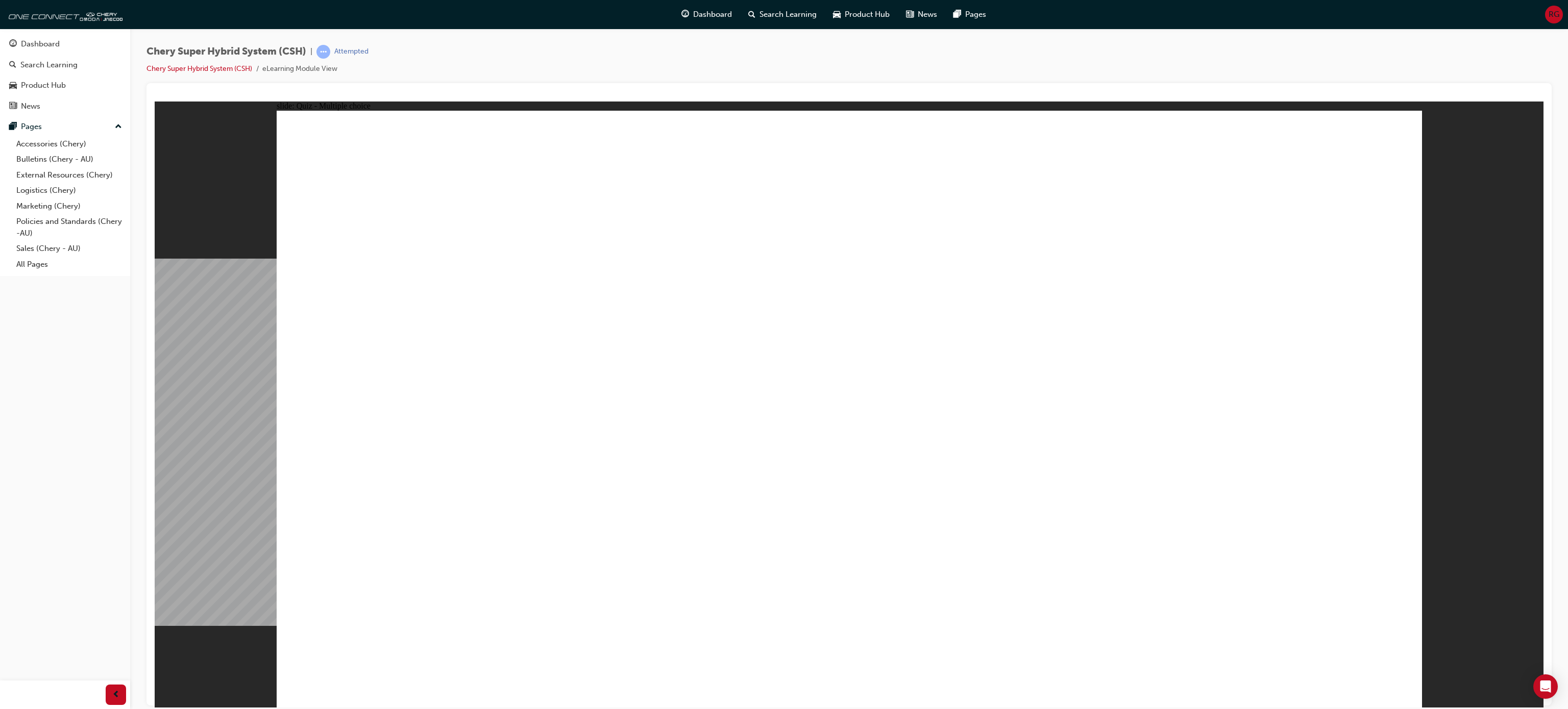 click 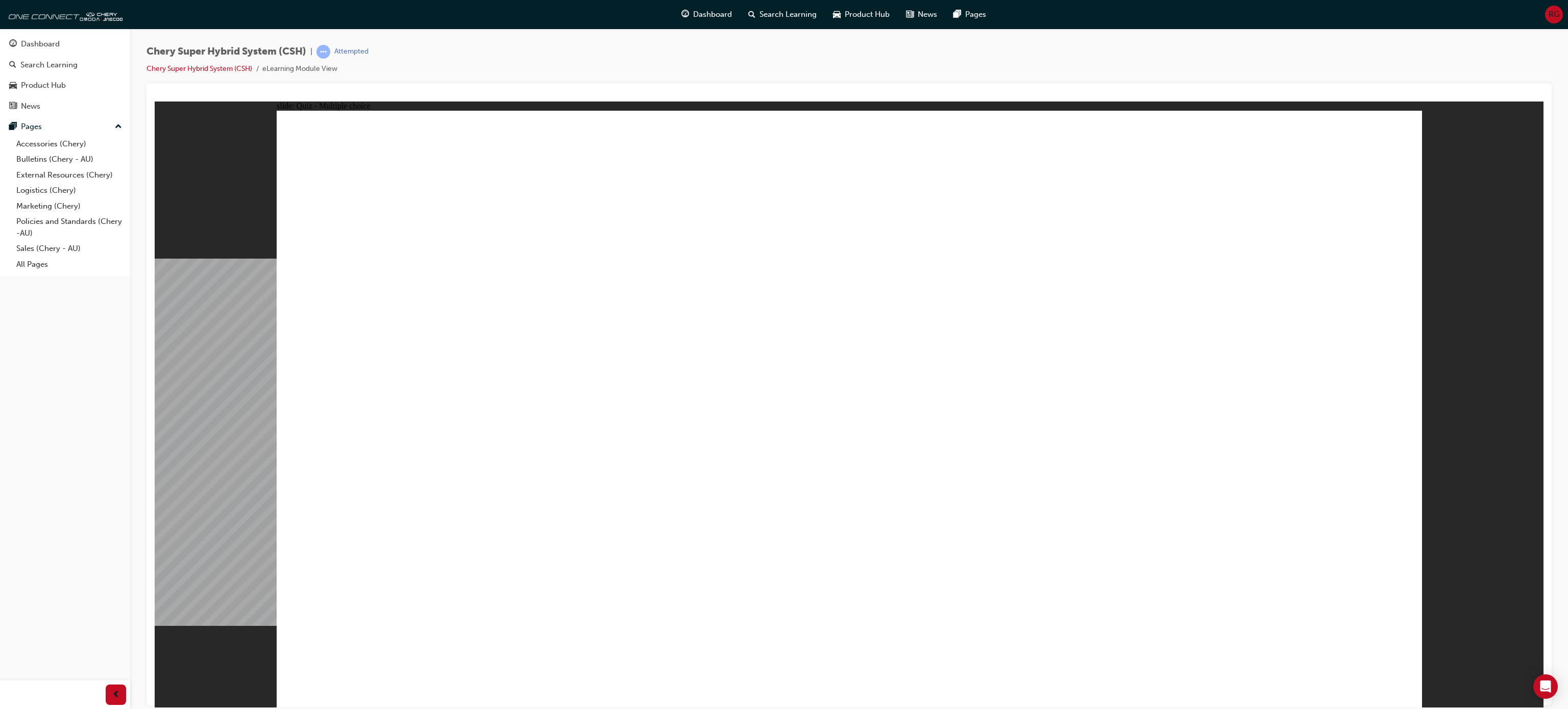click 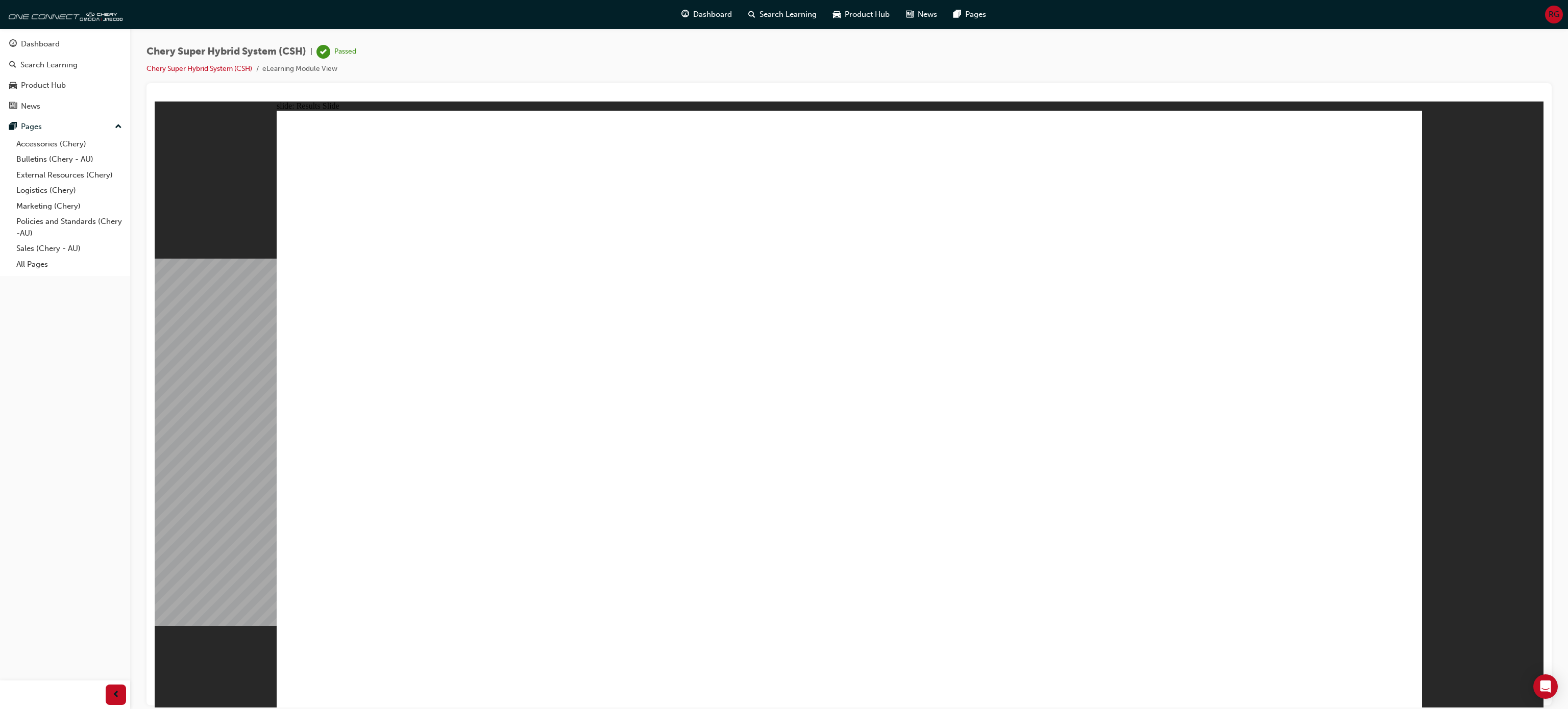 click 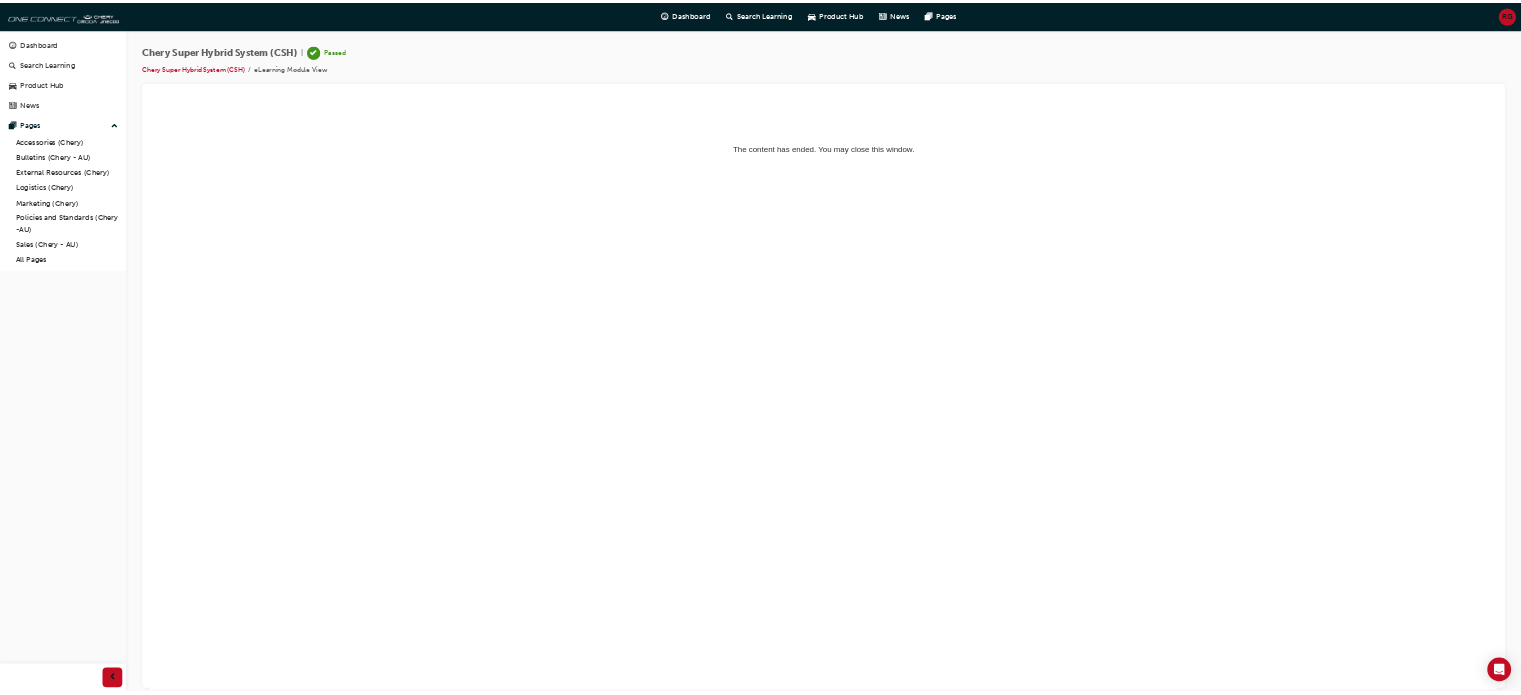 scroll, scrollTop: 0, scrollLeft: 0, axis: both 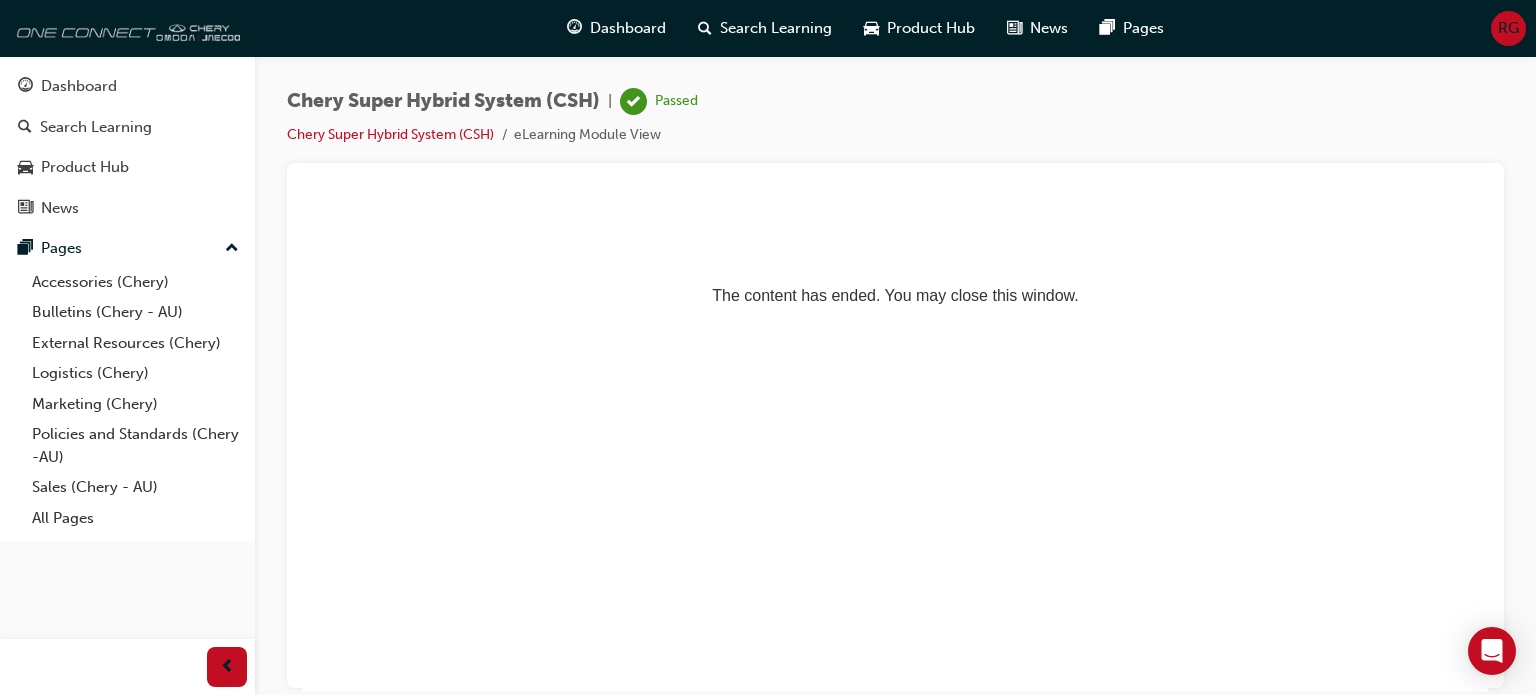 click at bounding box center (125, 28) 